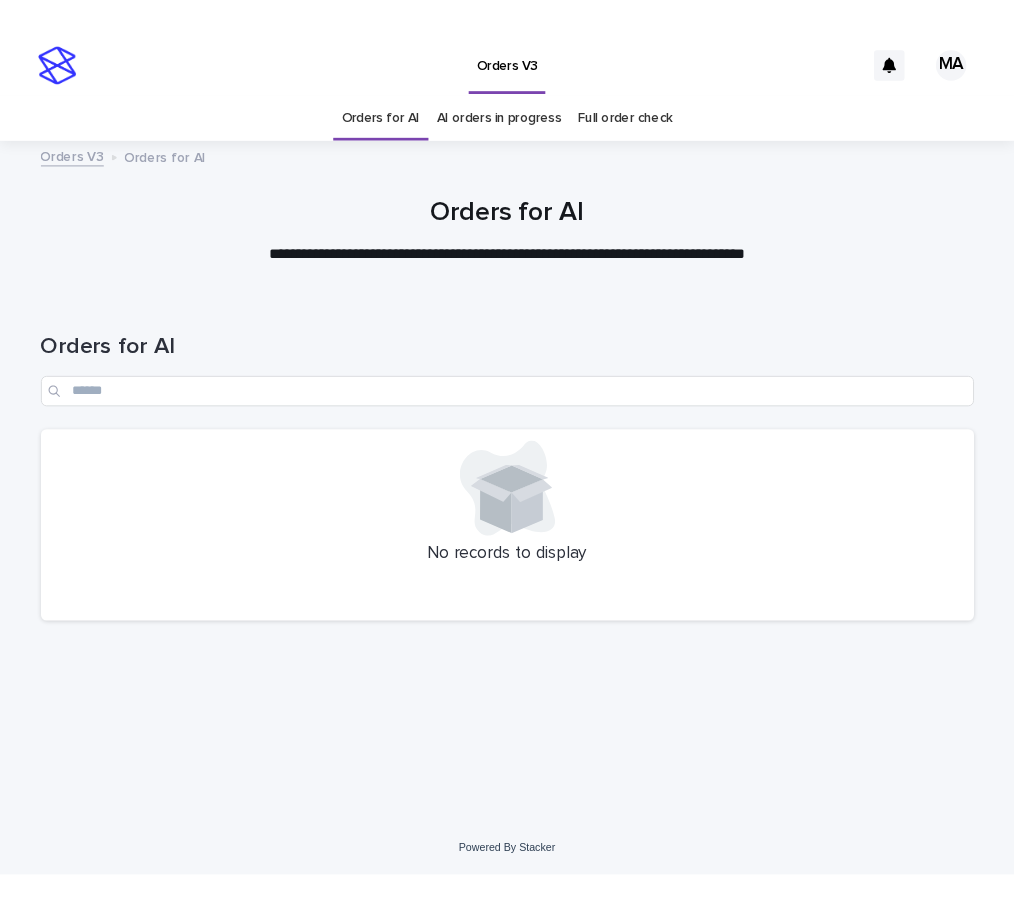 scroll, scrollTop: 0, scrollLeft: 0, axis: both 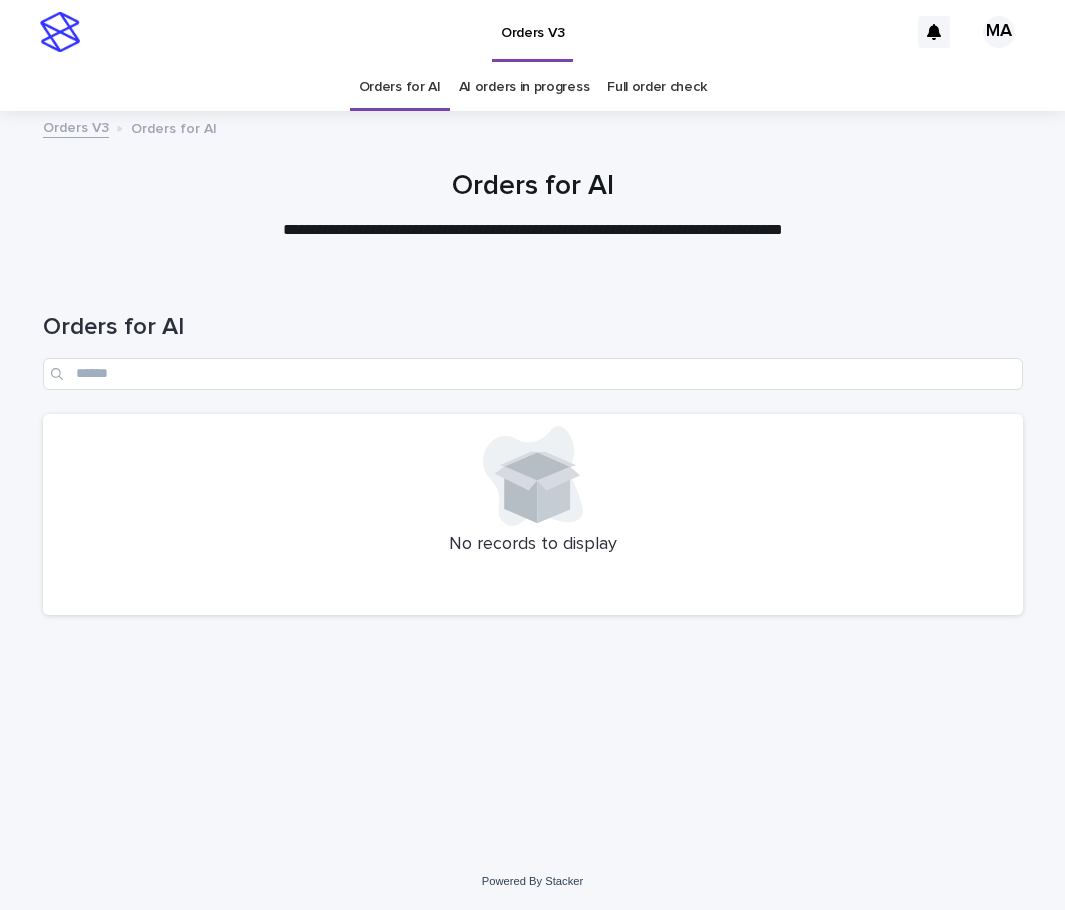 click on "Loading... Saving… Loading... Saving… Orders for AI No records to display" at bounding box center [533, 538] 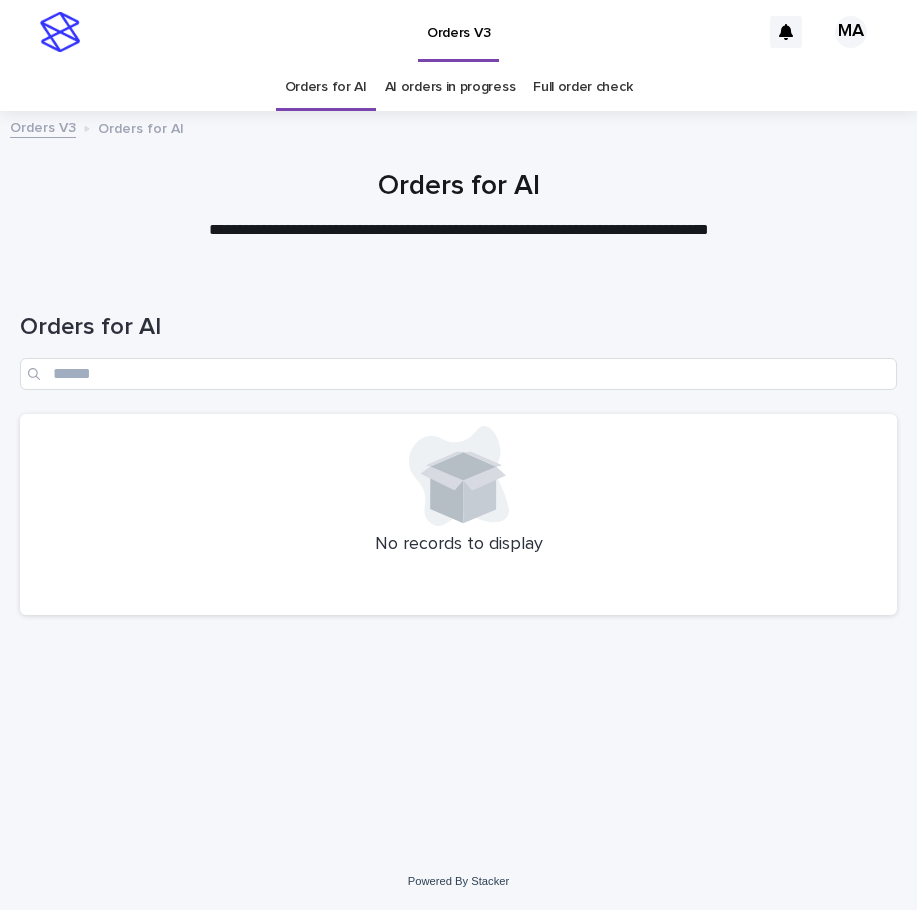 click on "Loading... Saving… Loading... Saving… Orders for AI No records to display" at bounding box center [458, 538] 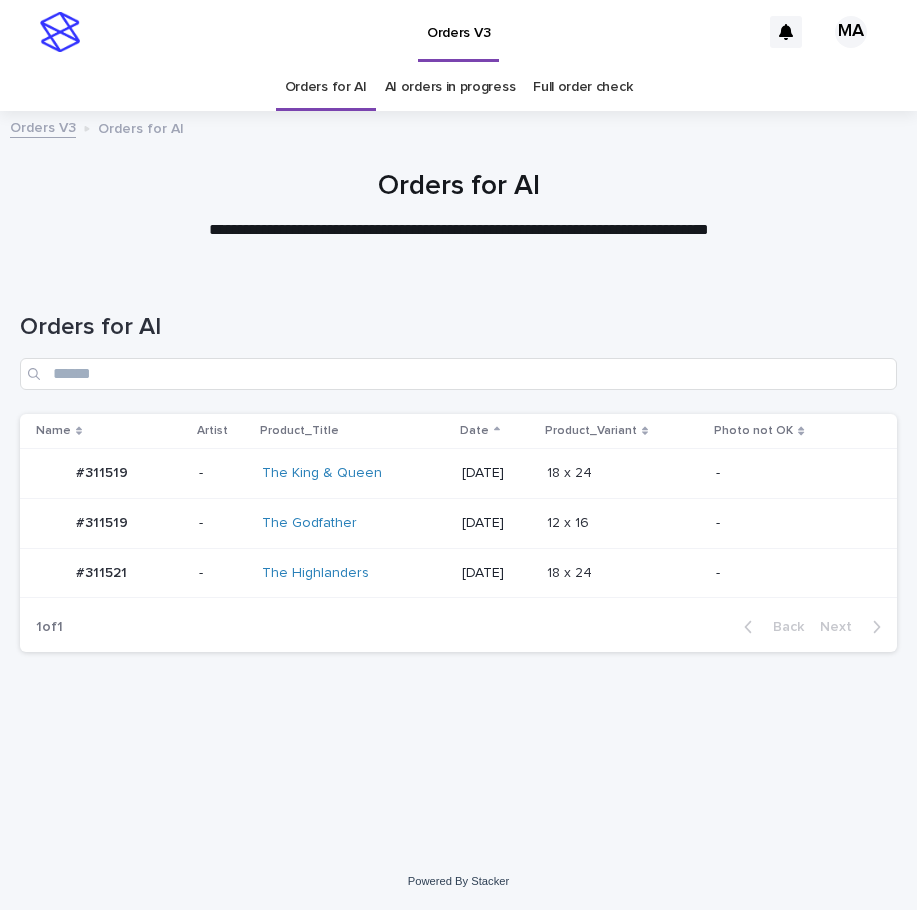 click on "-" at bounding box center (802, 573) 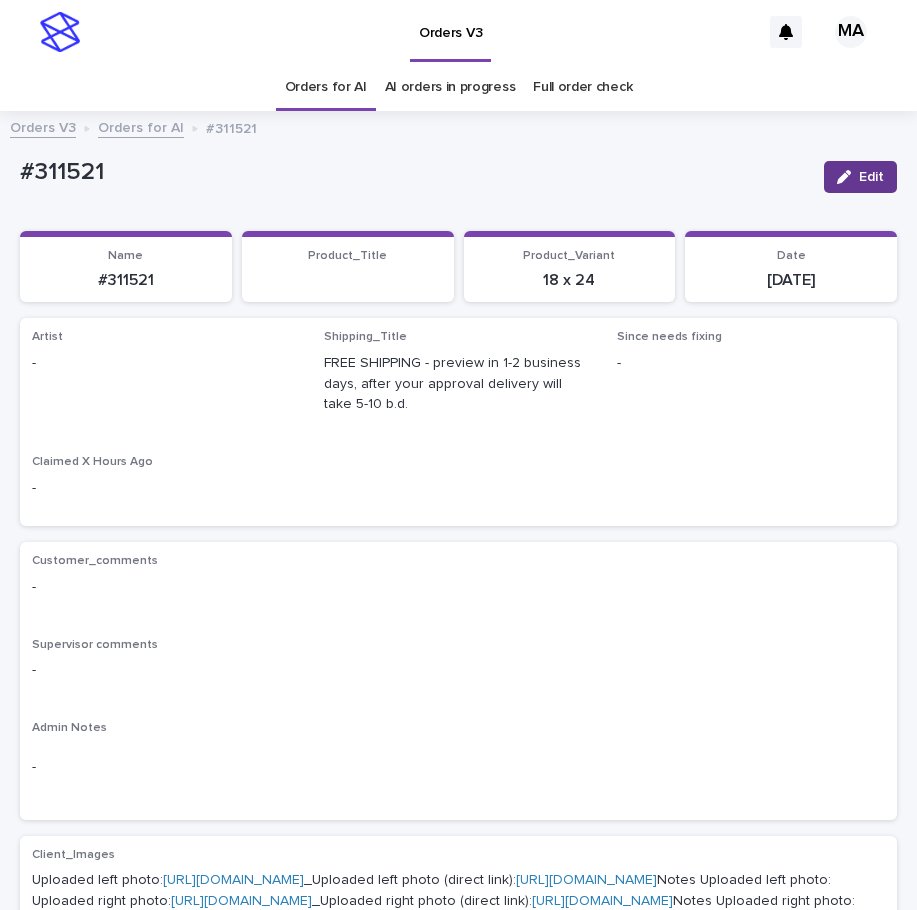 click on "Edit" at bounding box center [871, 177] 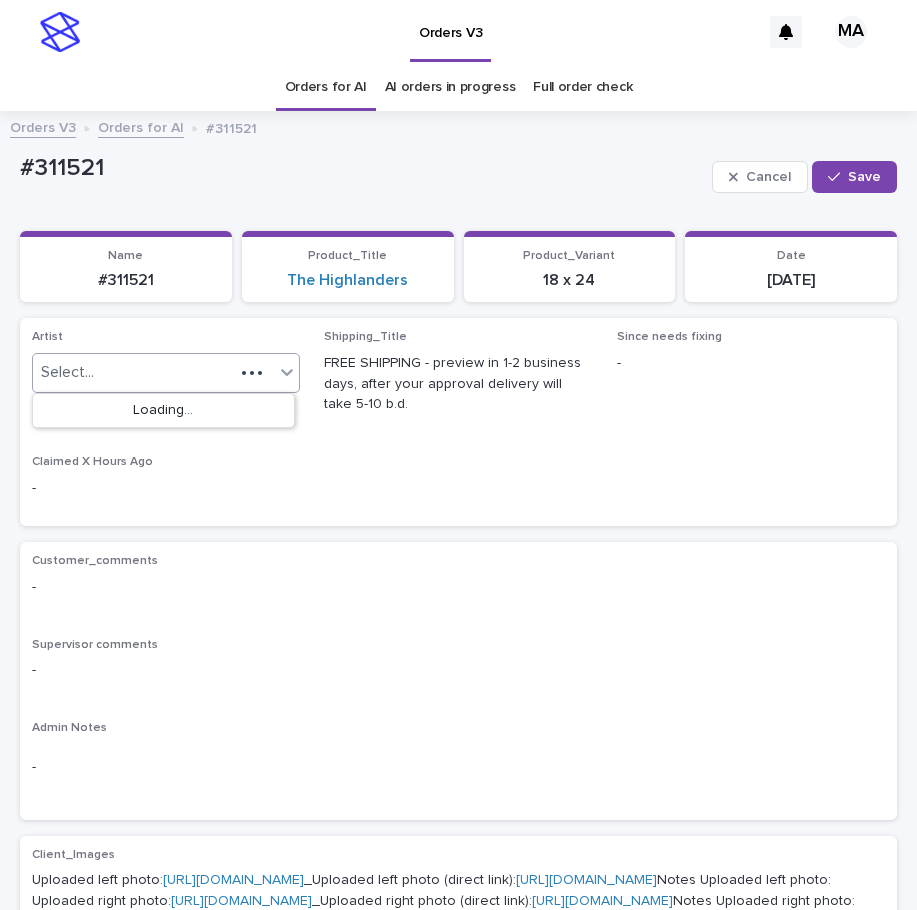 click on "Select..." at bounding box center (133, 372) 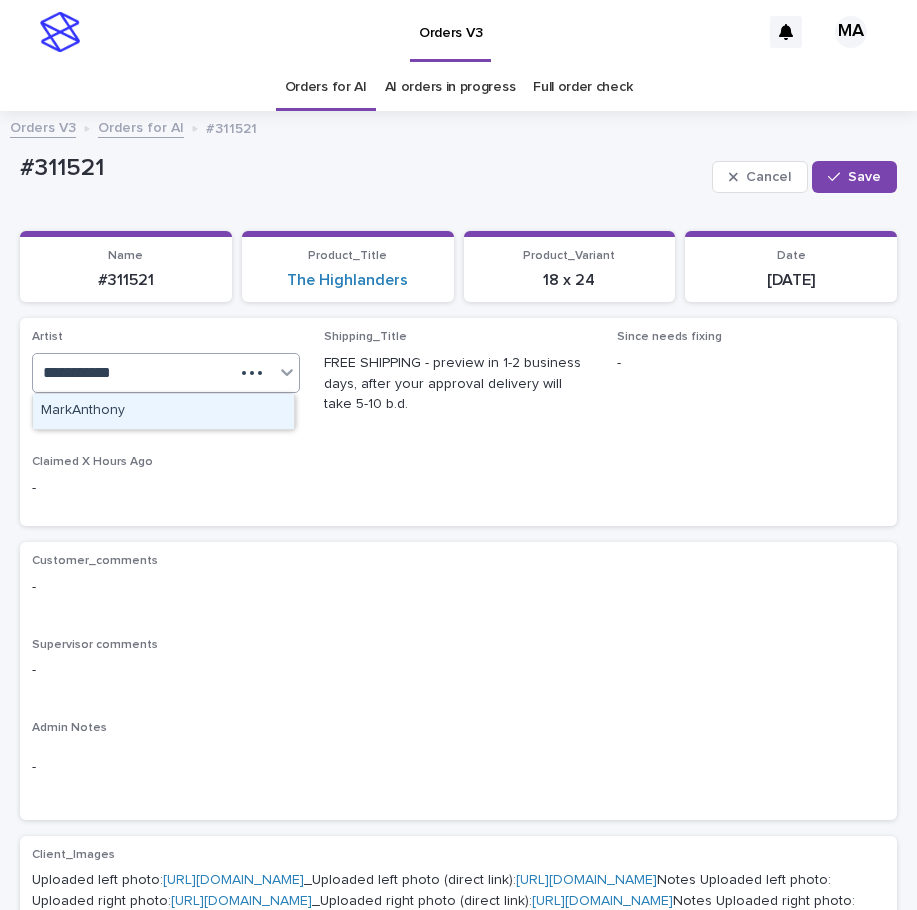 type 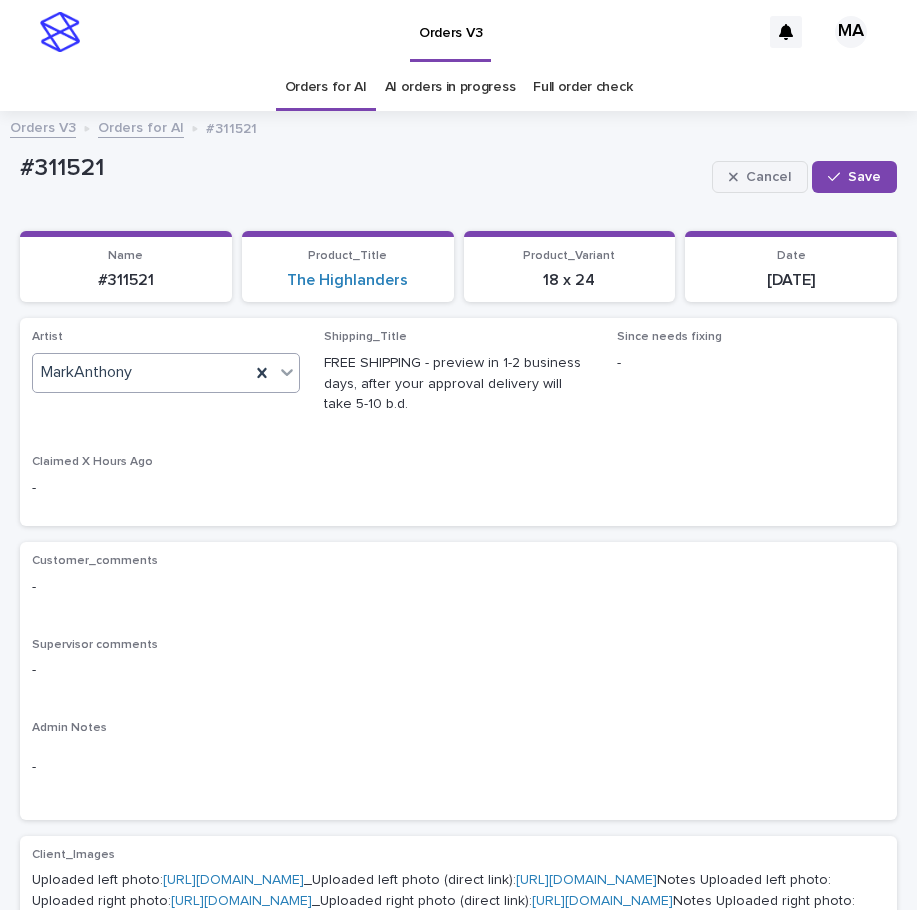 click on "Save" at bounding box center (864, 177) 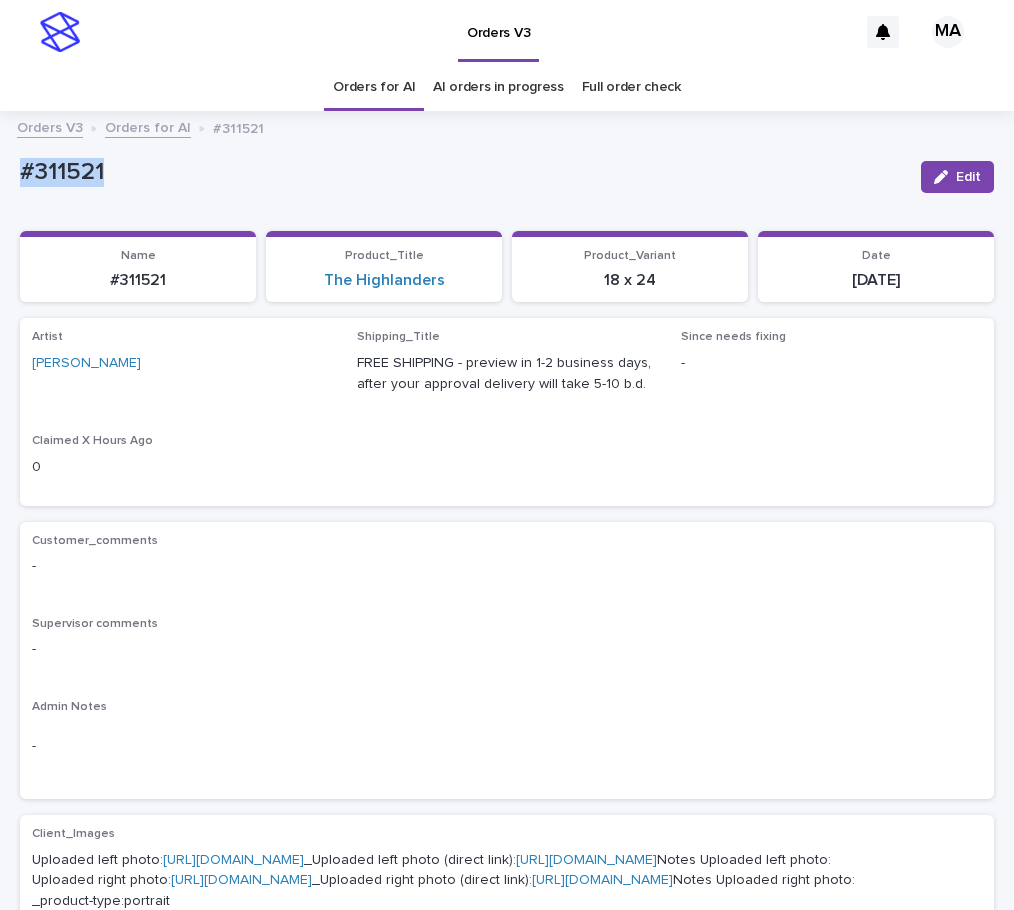drag, startPoint x: 179, startPoint y: 181, endPoint x: -5, endPoint y: 181, distance: 184 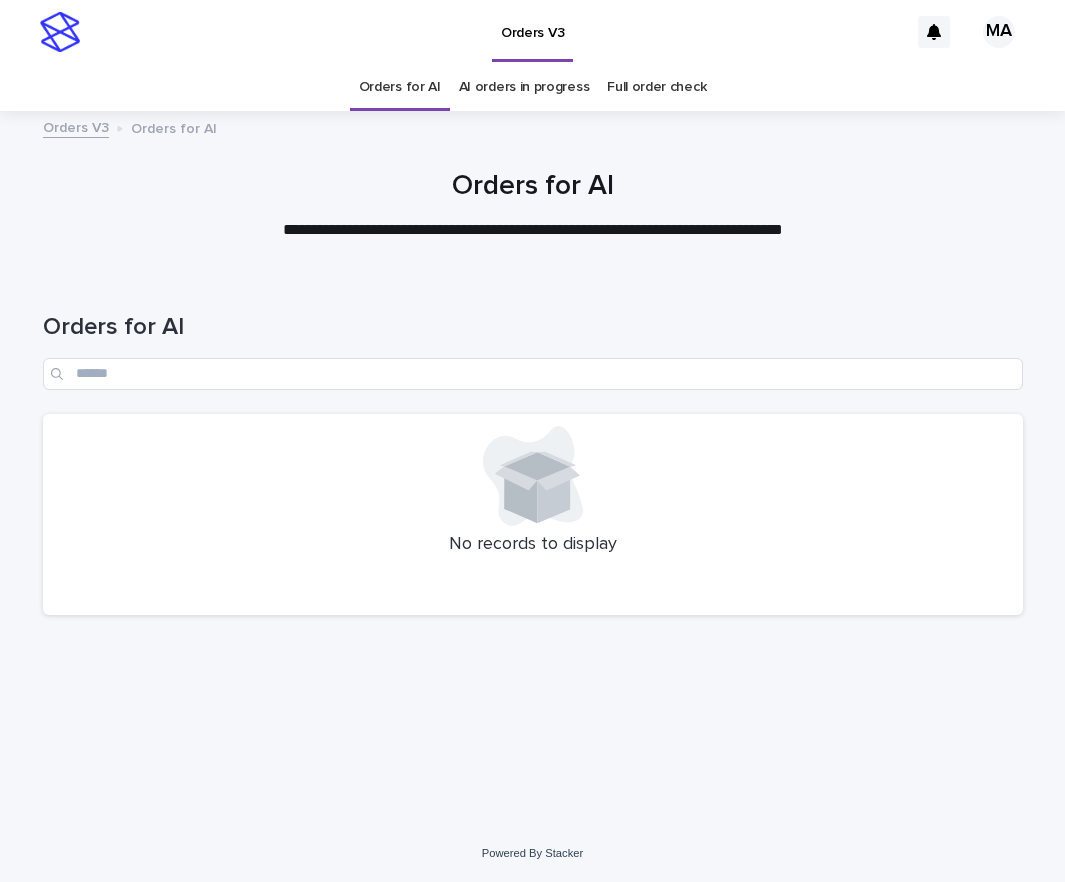 scroll, scrollTop: 0, scrollLeft: 0, axis: both 